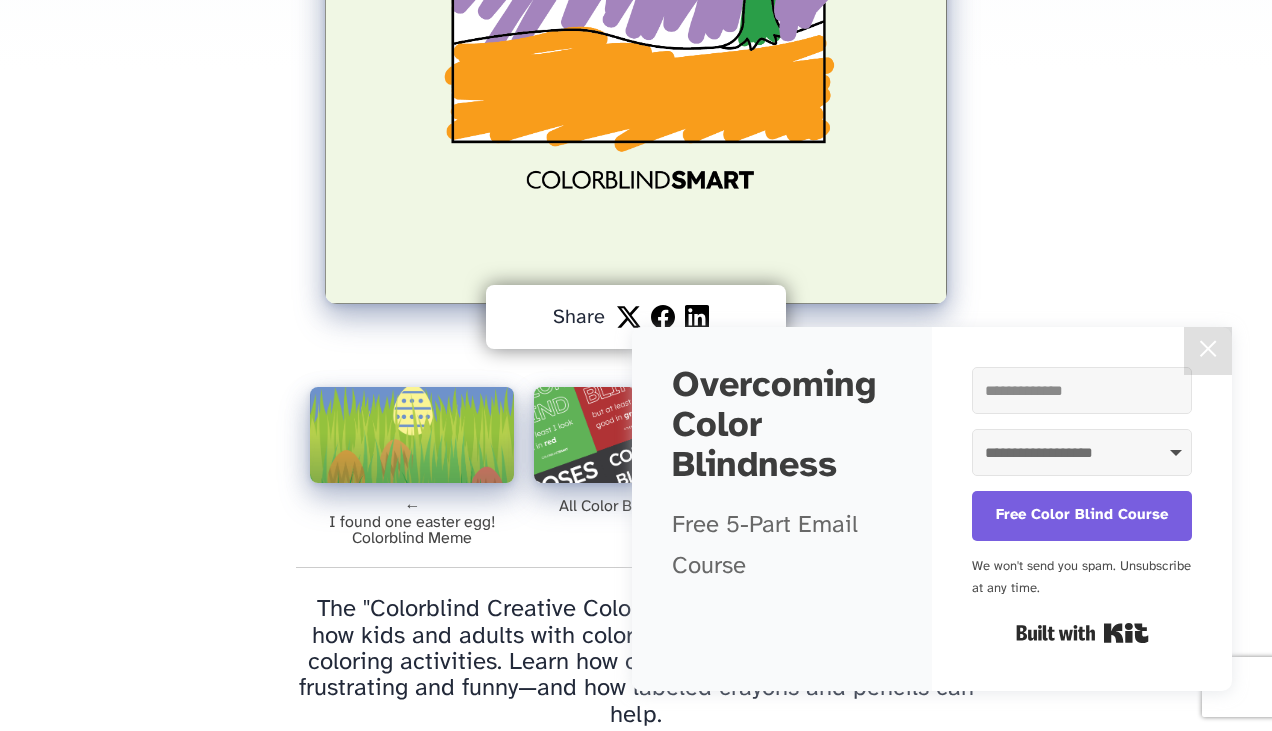 scroll, scrollTop: 320, scrollLeft: 0, axis: vertical 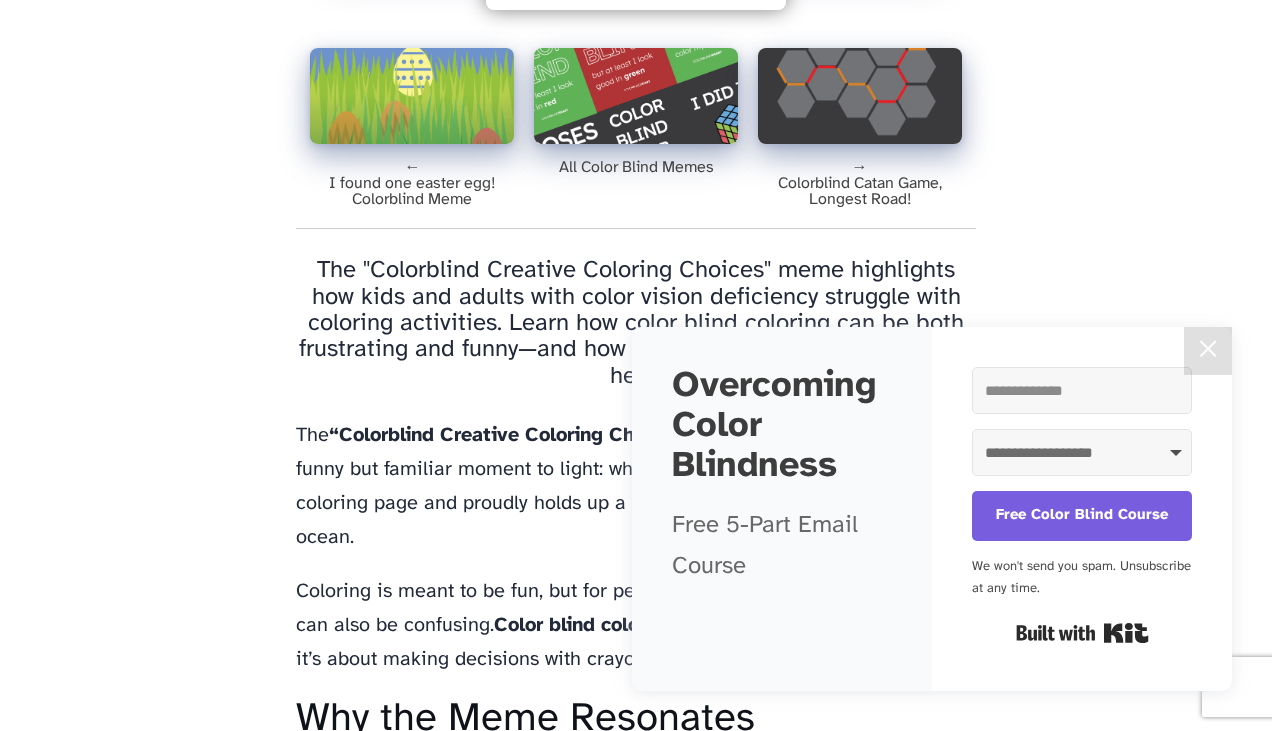 click at bounding box center (636, 96) 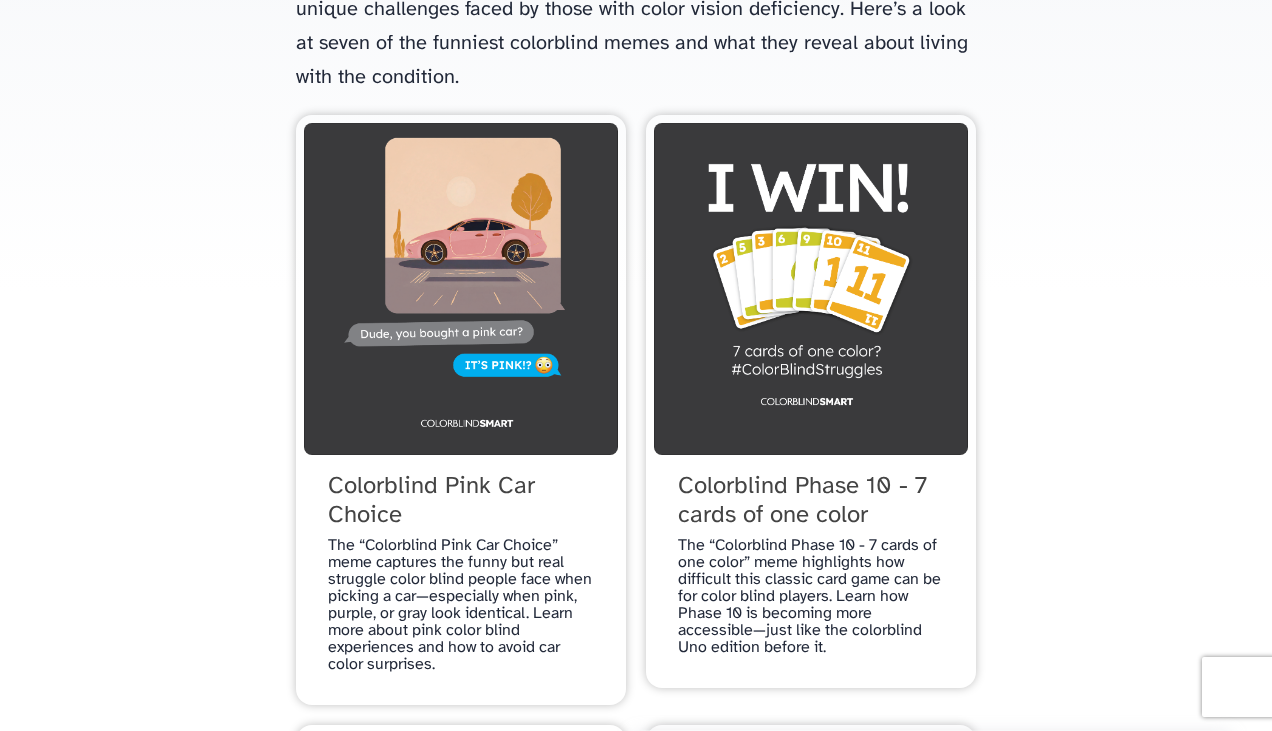 scroll, scrollTop: 313, scrollLeft: 0, axis: vertical 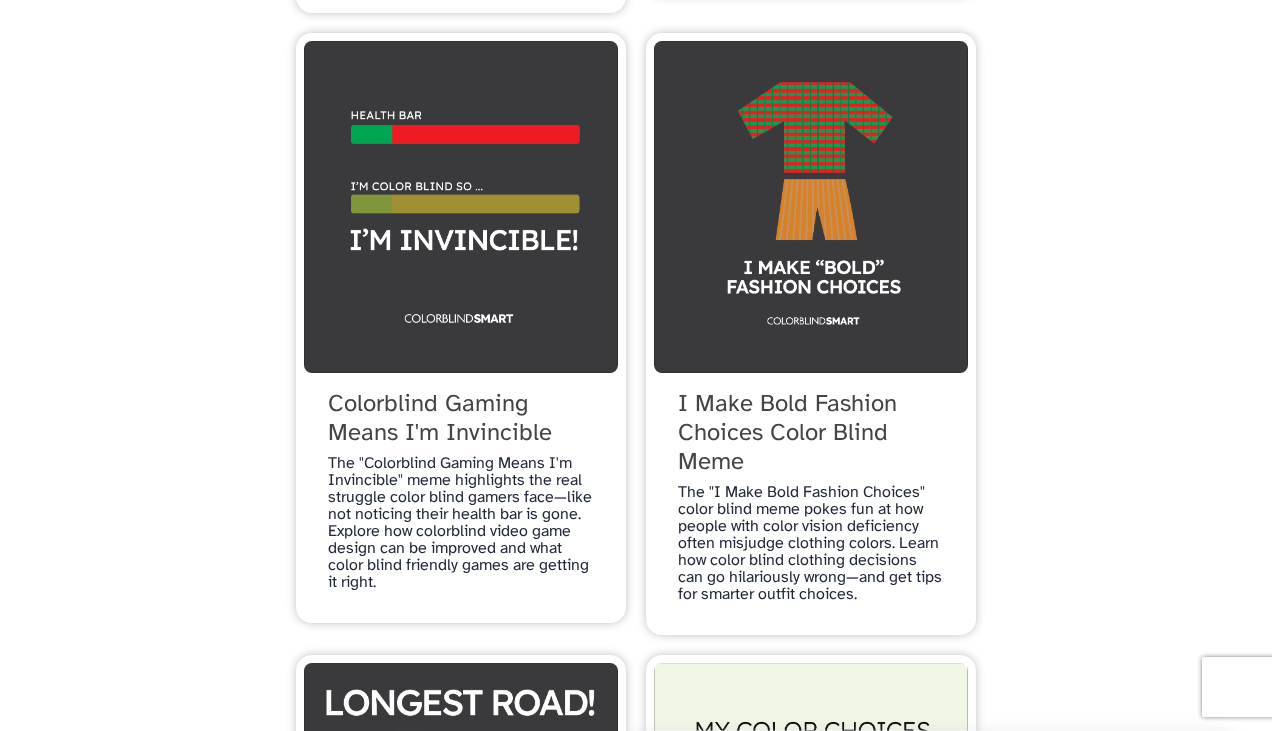click on "I Make Bold Fashion Choices Color Blind Meme" at bounding box center (811, 434) 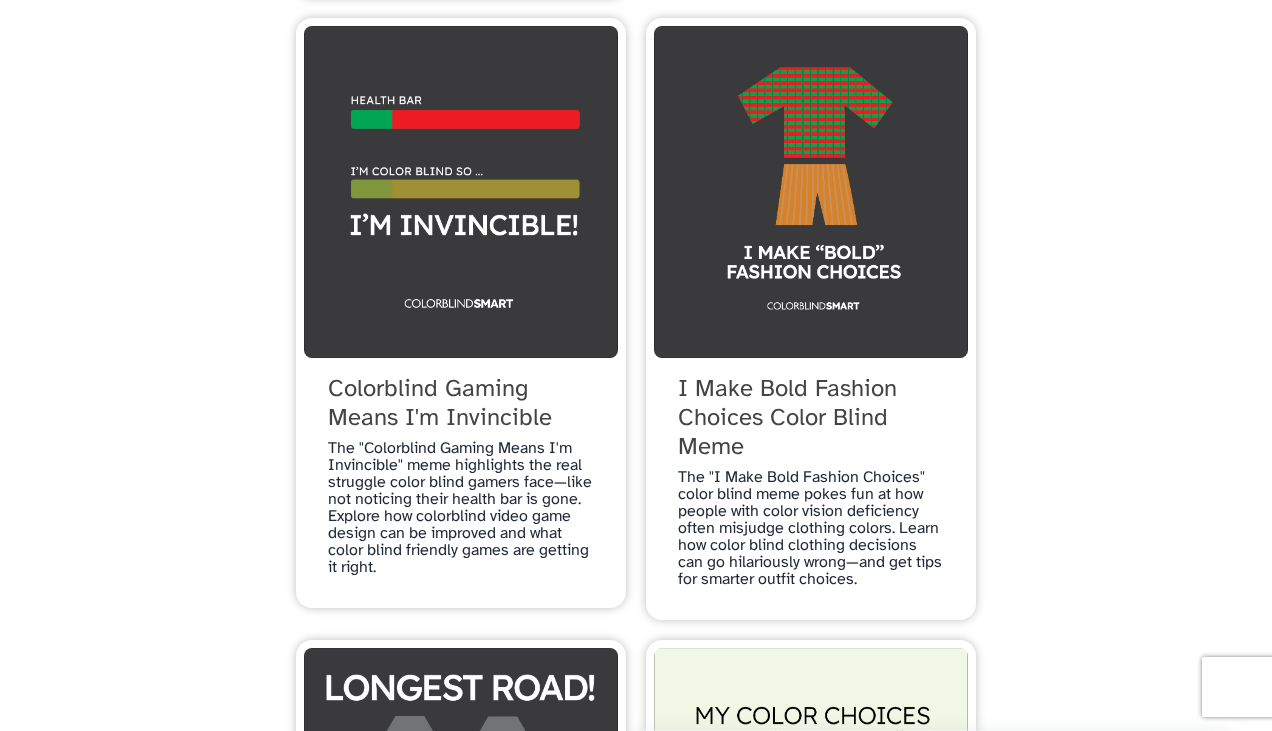 scroll, scrollTop: 1012, scrollLeft: 0, axis: vertical 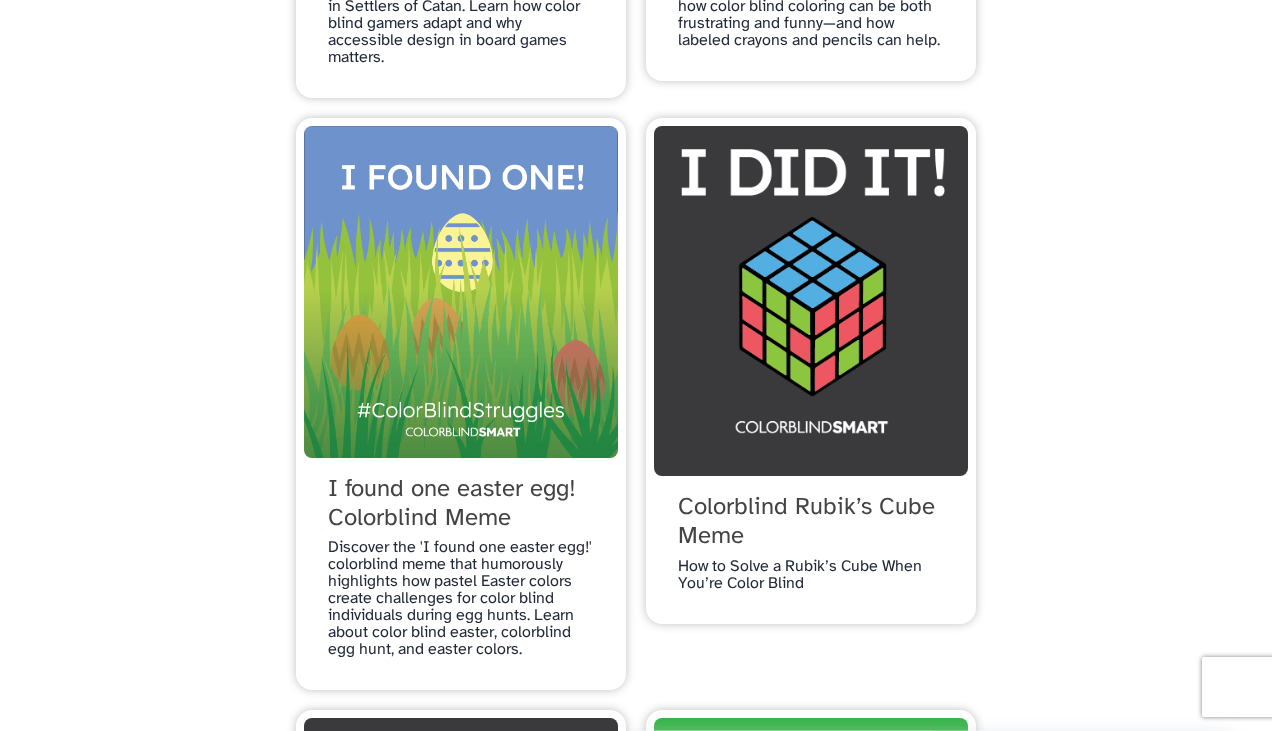 click at bounding box center [461, 292] 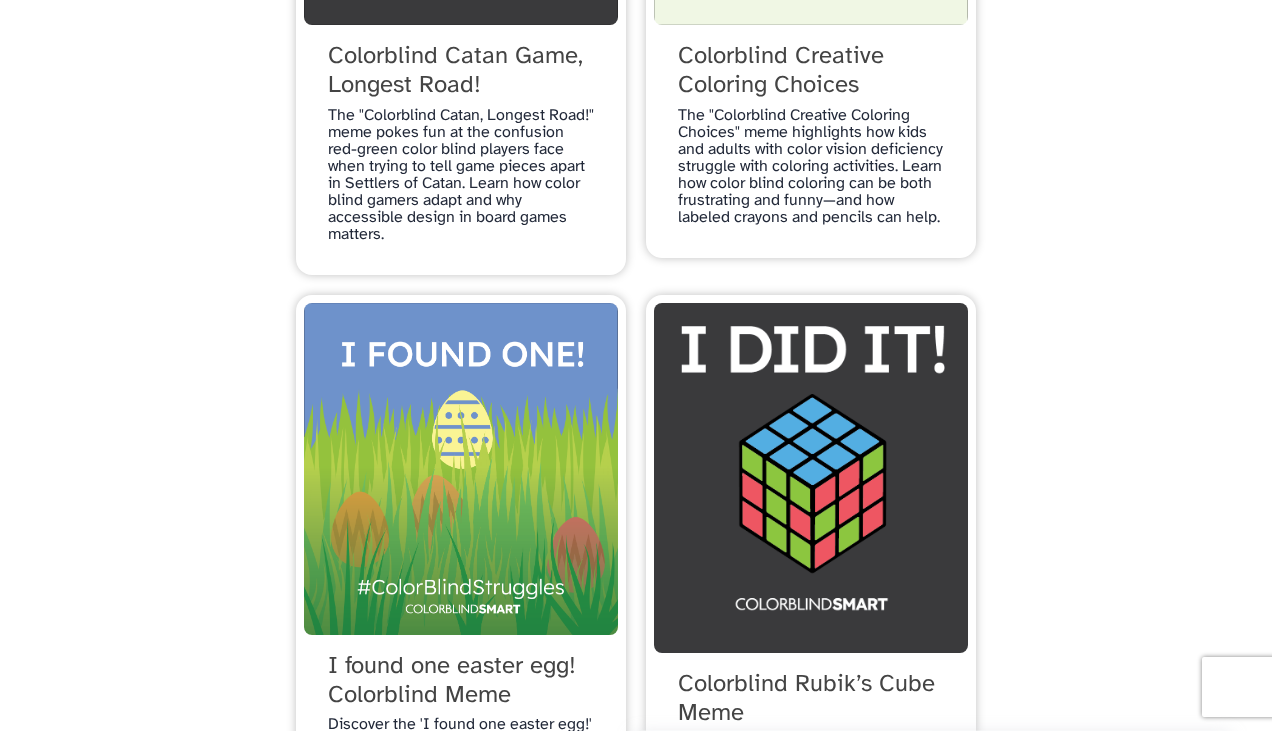 scroll, scrollTop: 2042, scrollLeft: 0, axis: vertical 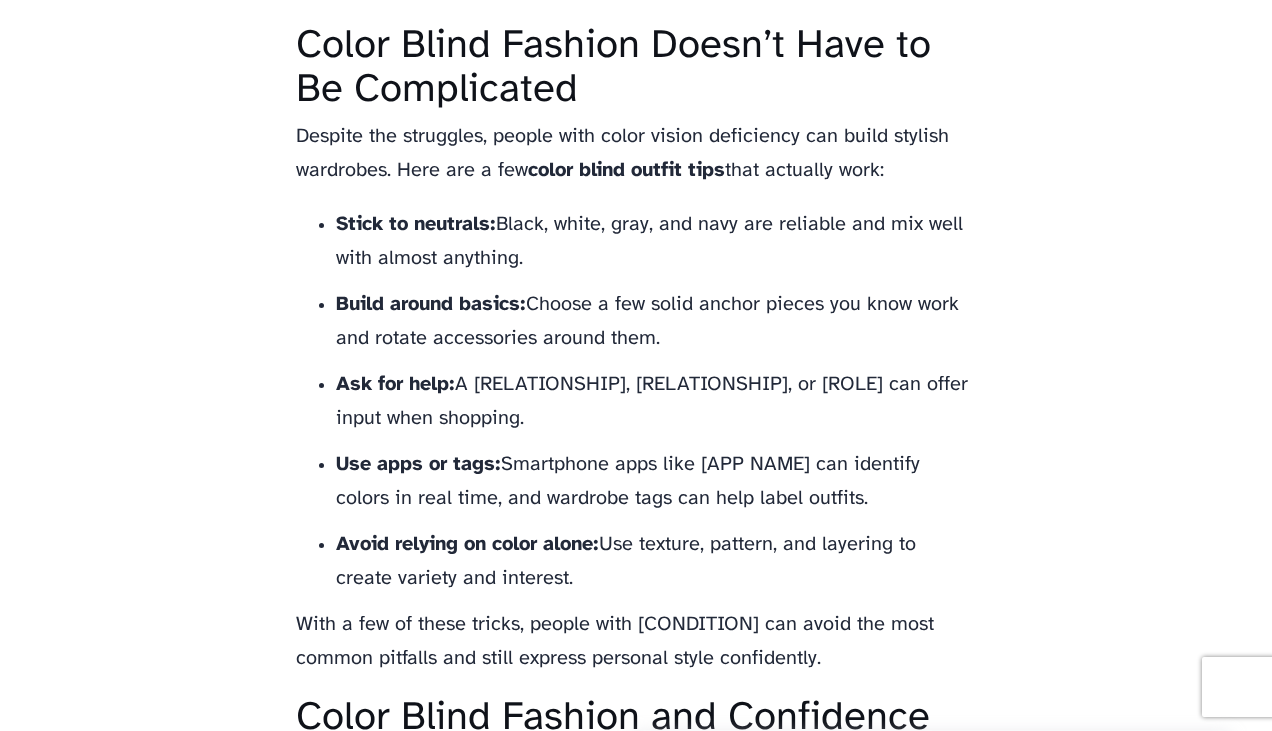 click on "Stick to neutrals:  Black, white, gray, and navy are reliable and mix well with almost anything.
Build around basics:  Choose a few solid anchor pieces you know work and rotate accessories around them.
Ask for help:  A friend, family member, or store associate can offer input when shopping.
Use apps or tags:  Smartphone apps like Color Blind Pal can identify colors in real time, and wardrobe tags can help label outfits.
Avoid relying on color alone:  Use texture, pattern, and layering to create variety and interest." at bounding box center [636, 402] 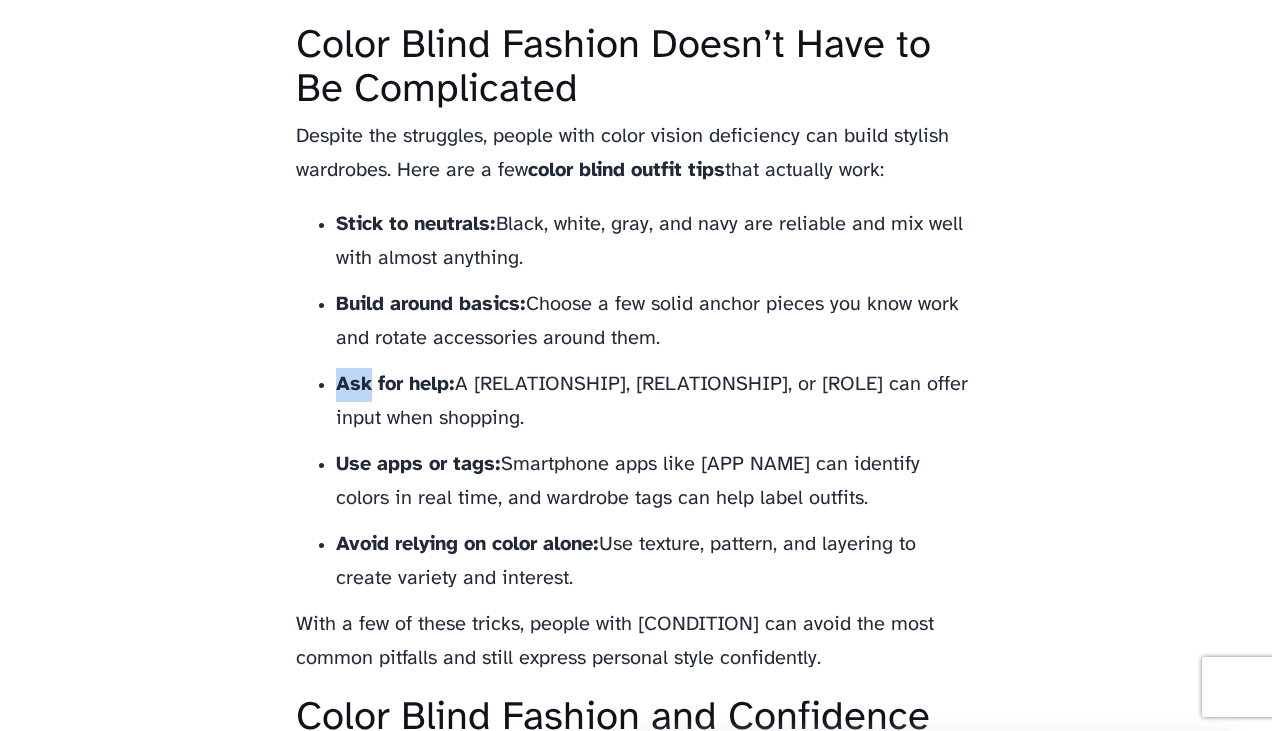 click on "Stick to neutrals:  Black, white, gray, and navy are reliable and mix well with almost anything.
Build around basics:  Choose a few solid anchor pieces you know work and rotate accessories around them.
Ask for help:  A friend, family member, or store associate can offer input when shopping.
Use apps or tags:  Smartphone apps like Color Blind Pal can identify colors in real time, and wardrobe tags can help label outfits.
Avoid relying on color alone:  Use texture, pattern, and layering to create variety and interest." at bounding box center (636, 402) 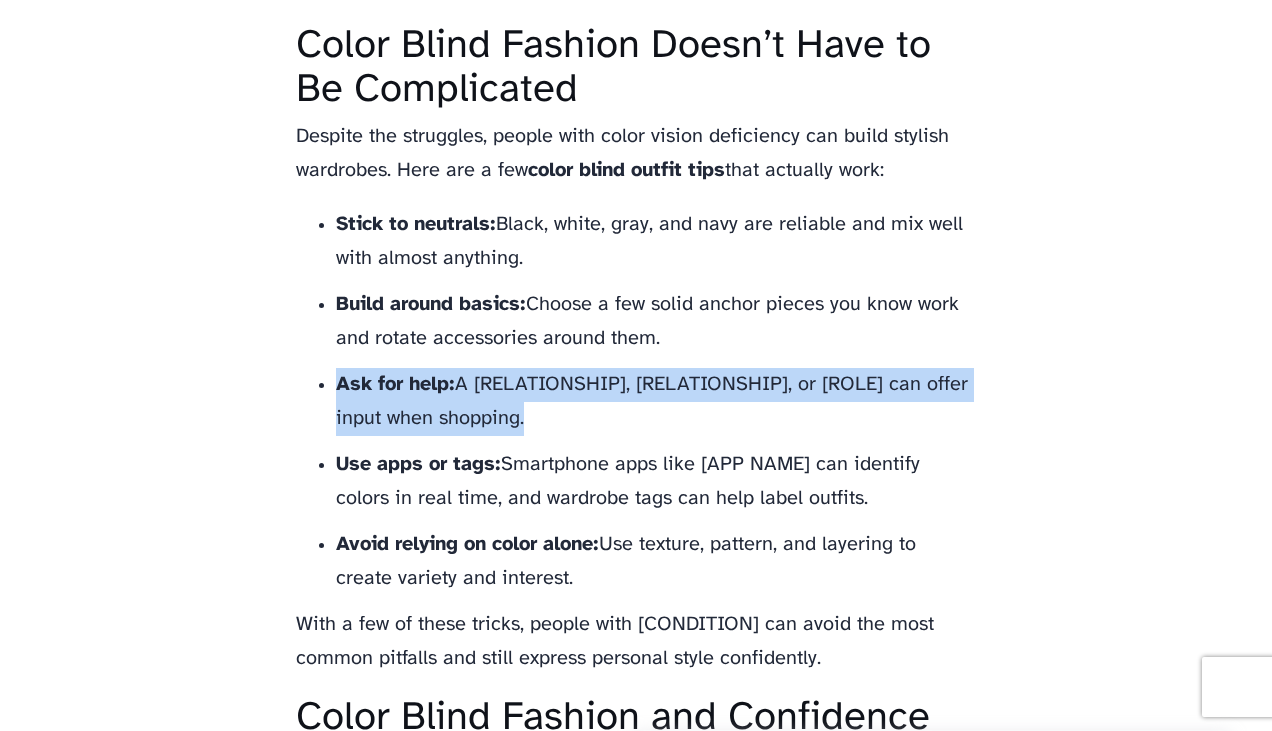click on "Stick to neutrals:  Black, white, gray, and navy are reliable and mix well with almost anything.
Build around basics:  Choose a few solid anchor pieces you know work and rotate accessories around them.
Ask for help:  A friend, family member, or store associate can offer input when shopping.
Use apps or tags:  Smartphone apps like Color Blind Pal can identify colors in real time, and wardrobe tags can help label outfits.
Avoid relying on color alone:  Use texture, pattern, and layering to create variety and interest." at bounding box center (636, 402) 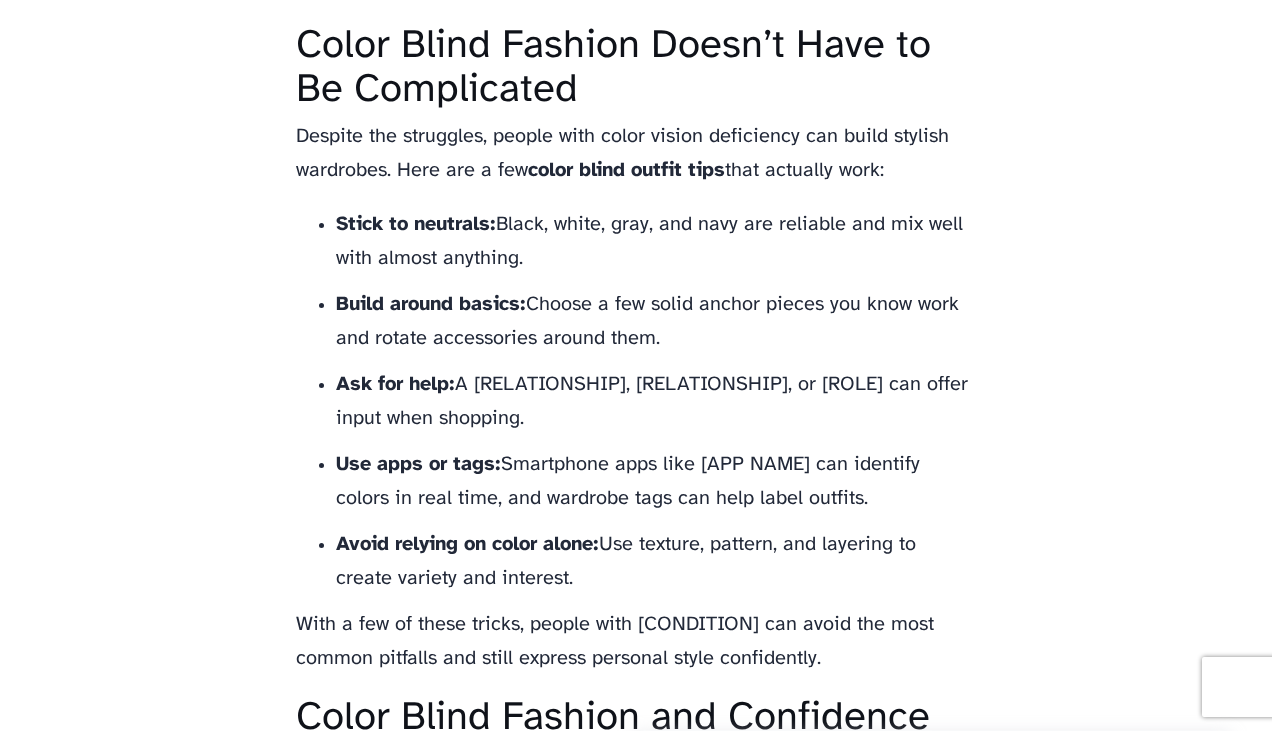 click on "Build around basics:  Choose a few solid anchor pieces you know work and rotate accessories around them." at bounding box center (656, 322) 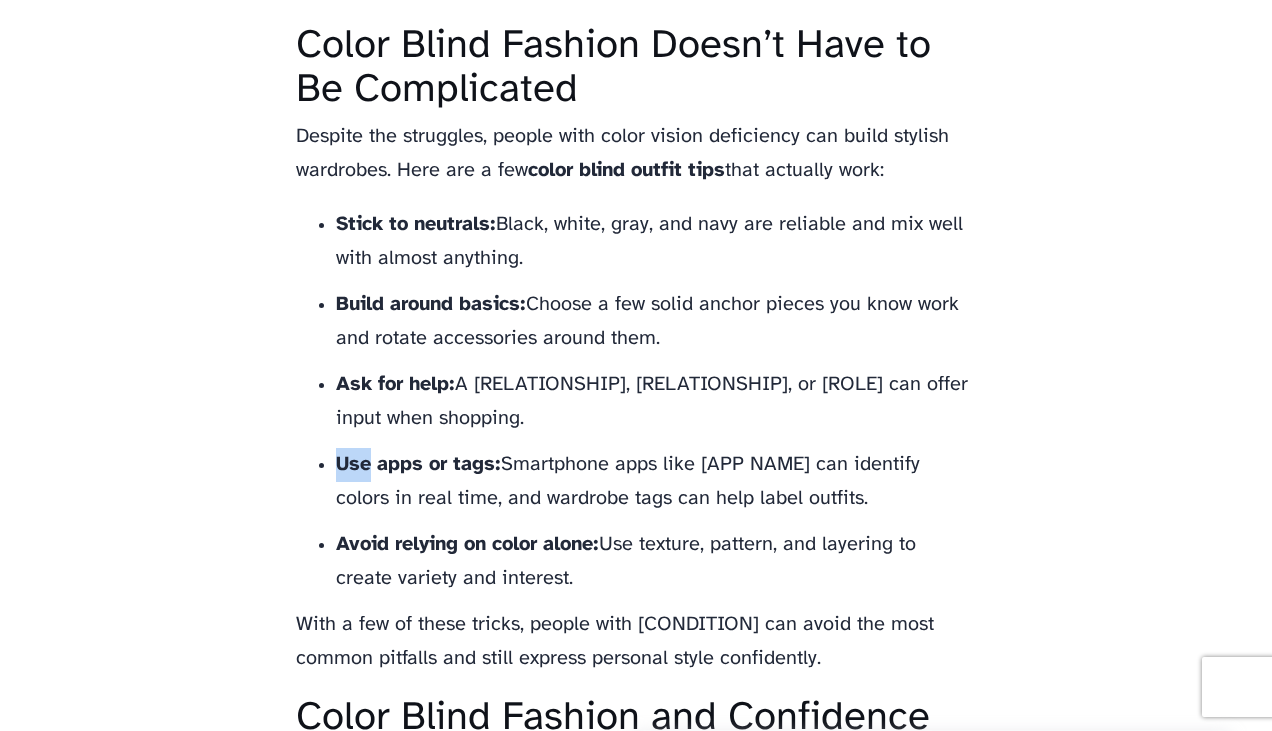 click on "Use apps or tags:  Smartphone apps like Color Blind Pal can identify colors in real time, and wardrobe tags can help label outfits." at bounding box center [656, 482] 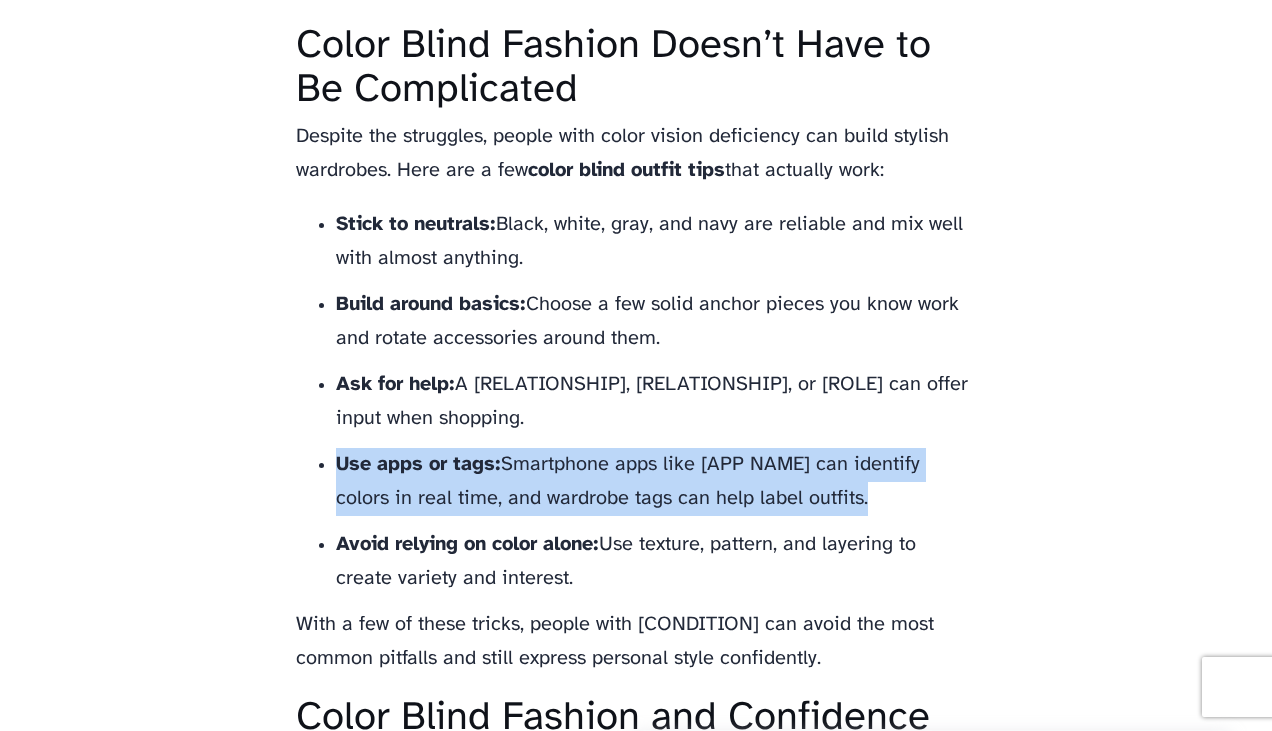 click on "Use apps or tags:  Smartphone apps like Color Blind Pal can identify colors in real time, and wardrobe tags can help label outfits." at bounding box center [656, 482] 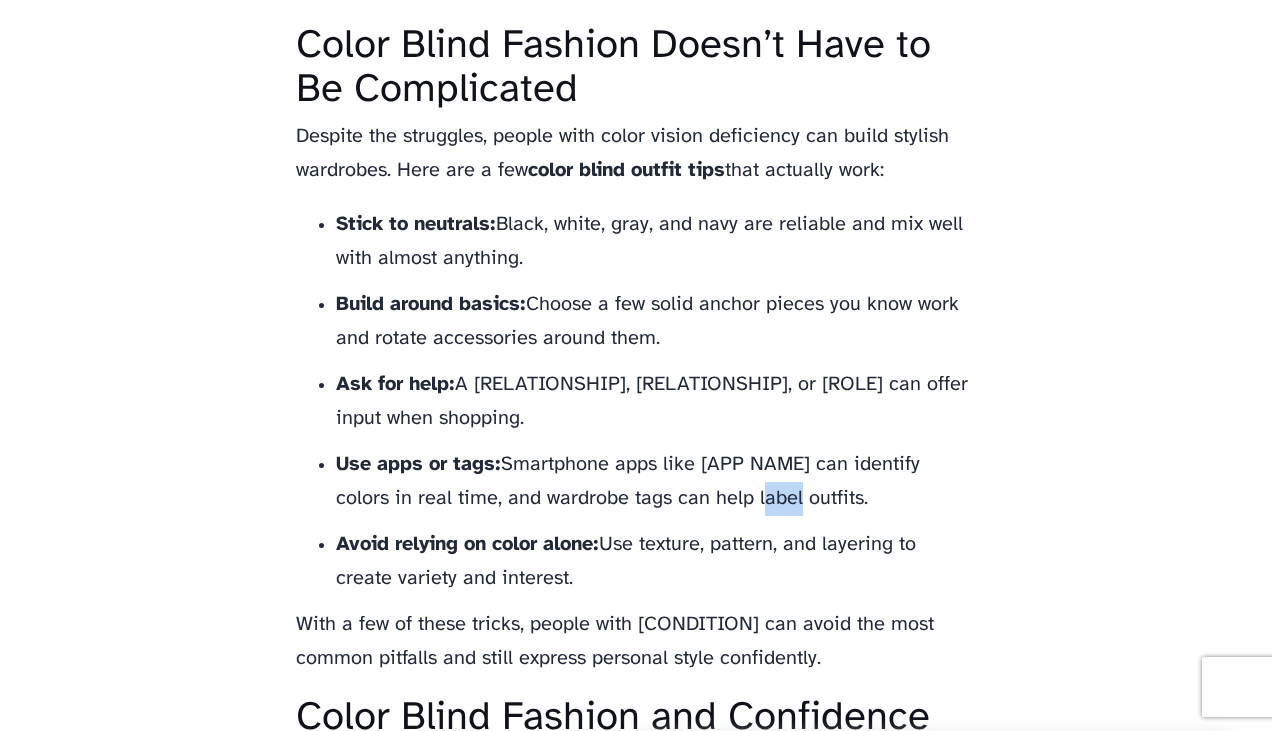 click on "Use apps or tags:  Smartphone apps like Color Blind Pal can identify colors in real time, and wardrobe tags can help label outfits." at bounding box center (656, 482) 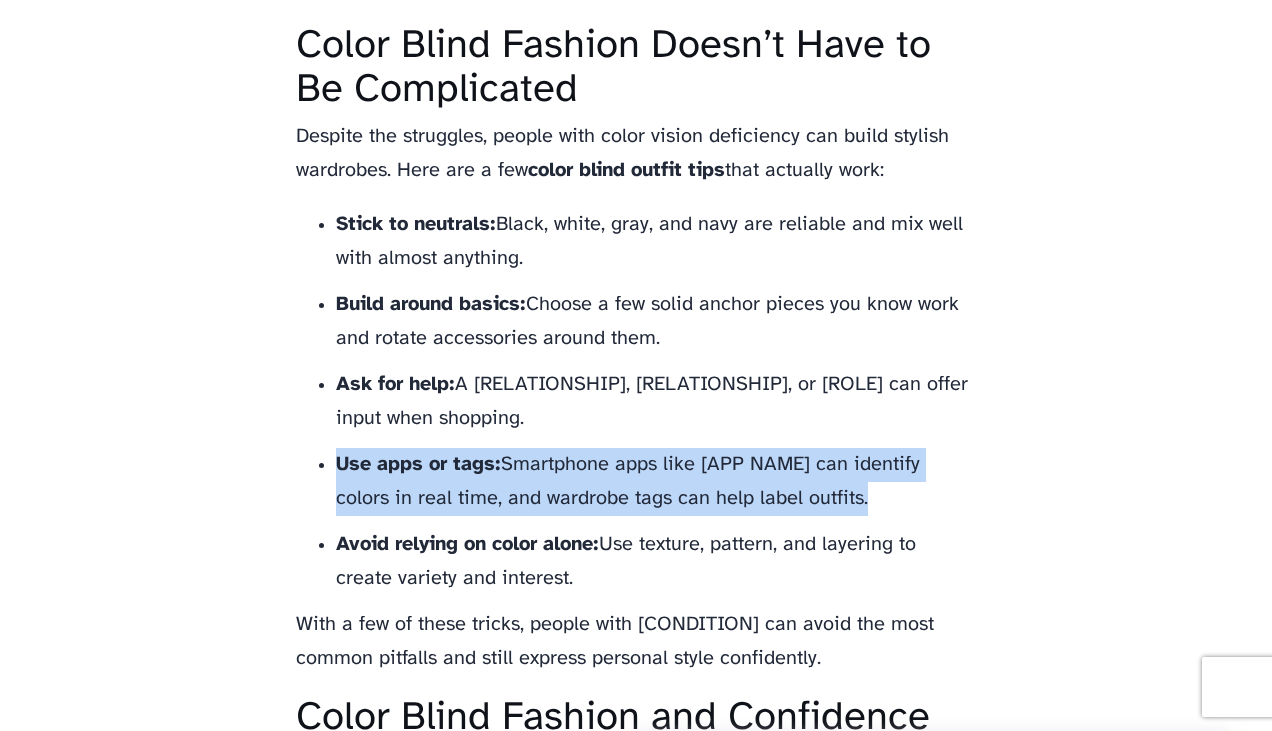 click on "Use apps or tags:  Smartphone apps like Color Blind Pal can identify colors in real time, and wardrobe tags can help label outfits." at bounding box center (656, 482) 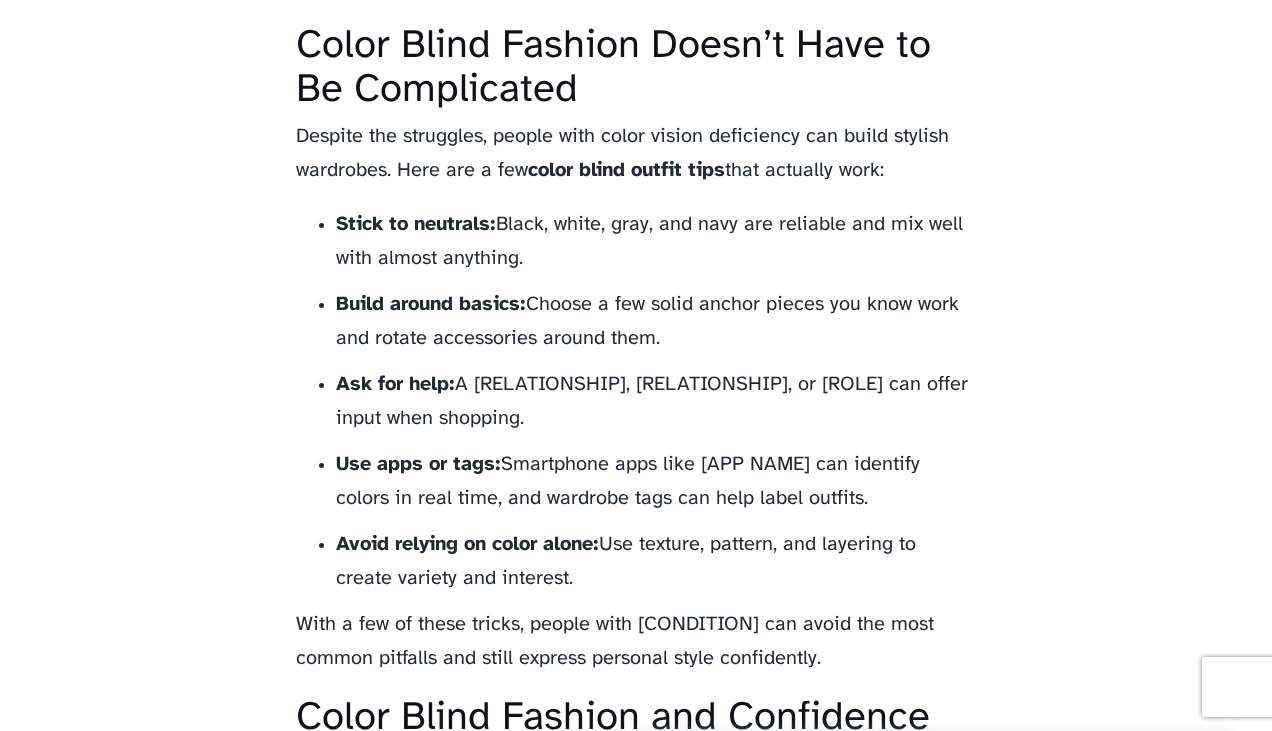 click on "Ask for help:  A friend, family member, or store associate can offer input when shopping." at bounding box center [656, 402] 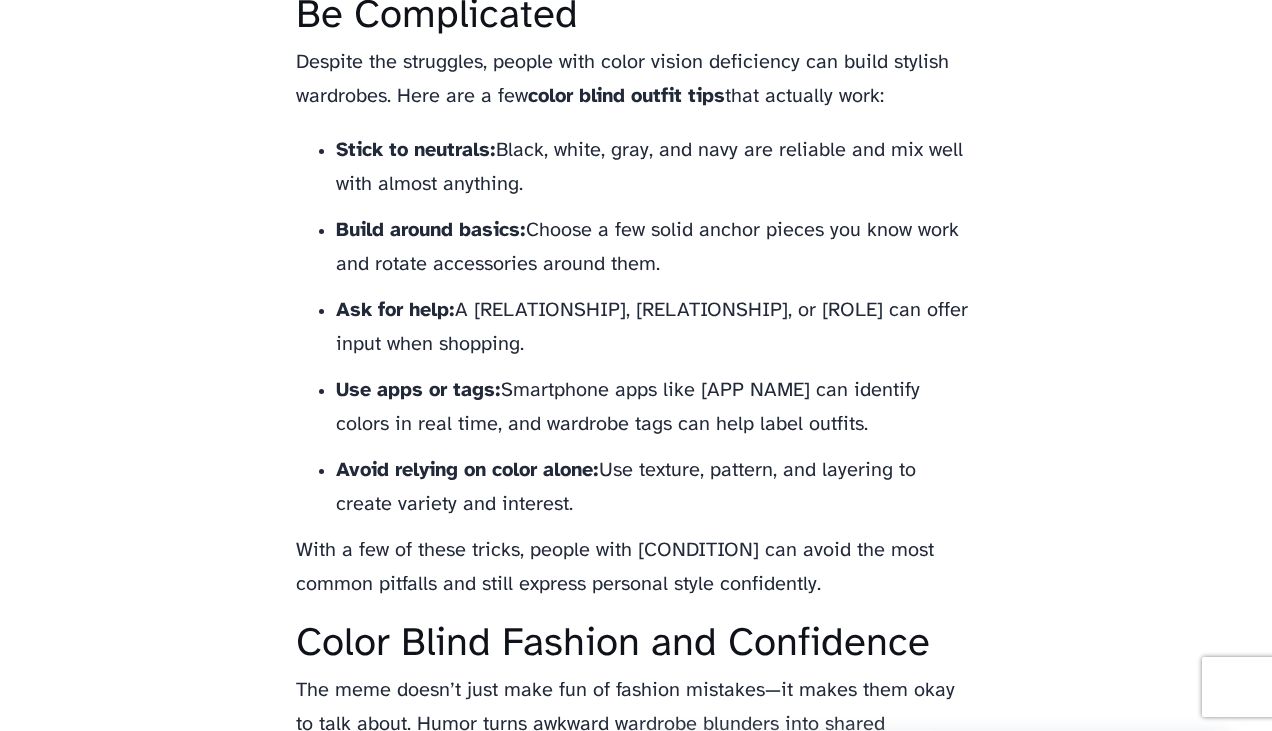 click on "Use apps or tags:  Smartphone apps like Color Blind Pal can identify colors in real time, and wardrobe tags can help label outfits." at bounding box center (656, 408) 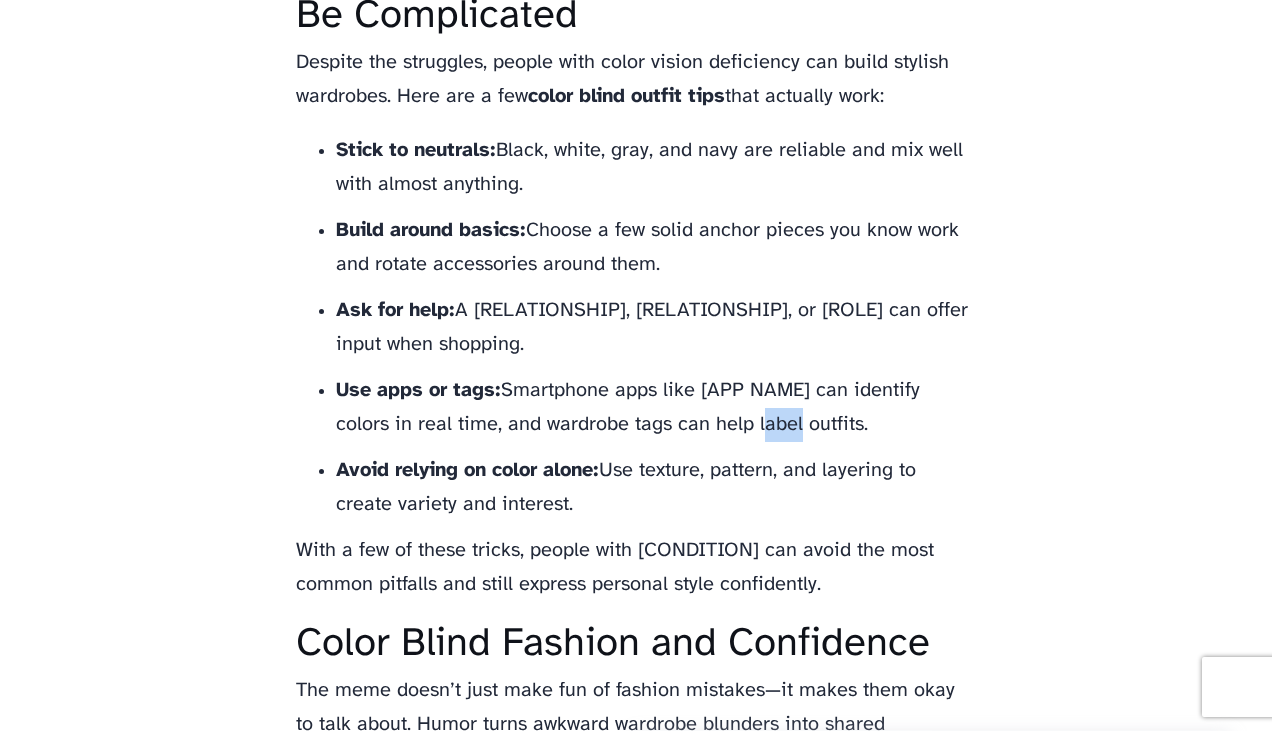 click on "Use apps or tags:  Smartphone apps like Color Blind Pal can identify colors in real time, and wardrobe tags can help label outfits." at bounding box center [656, 408] 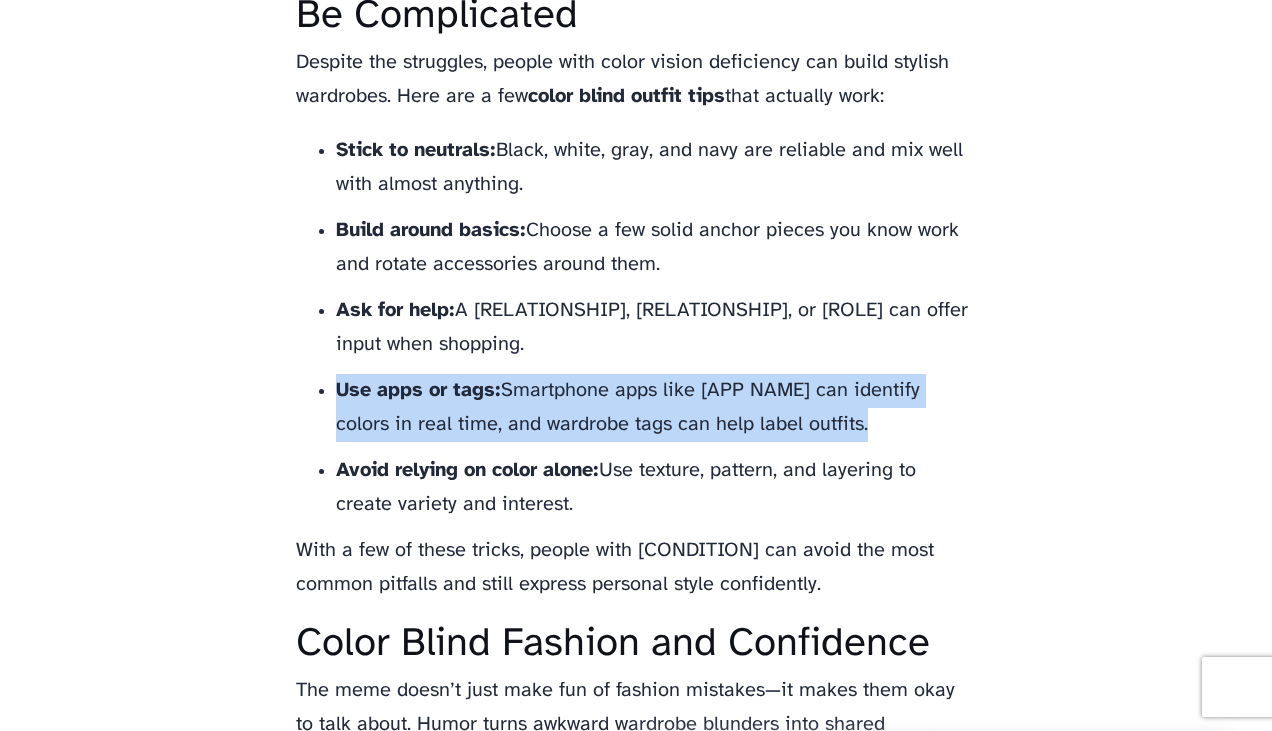 click on "Use apps or tags:  Smartphone apps like Color Blind Pal can identify colors in real time, and wardrobe tags can help label outfits." at bounding box center (656, 408) 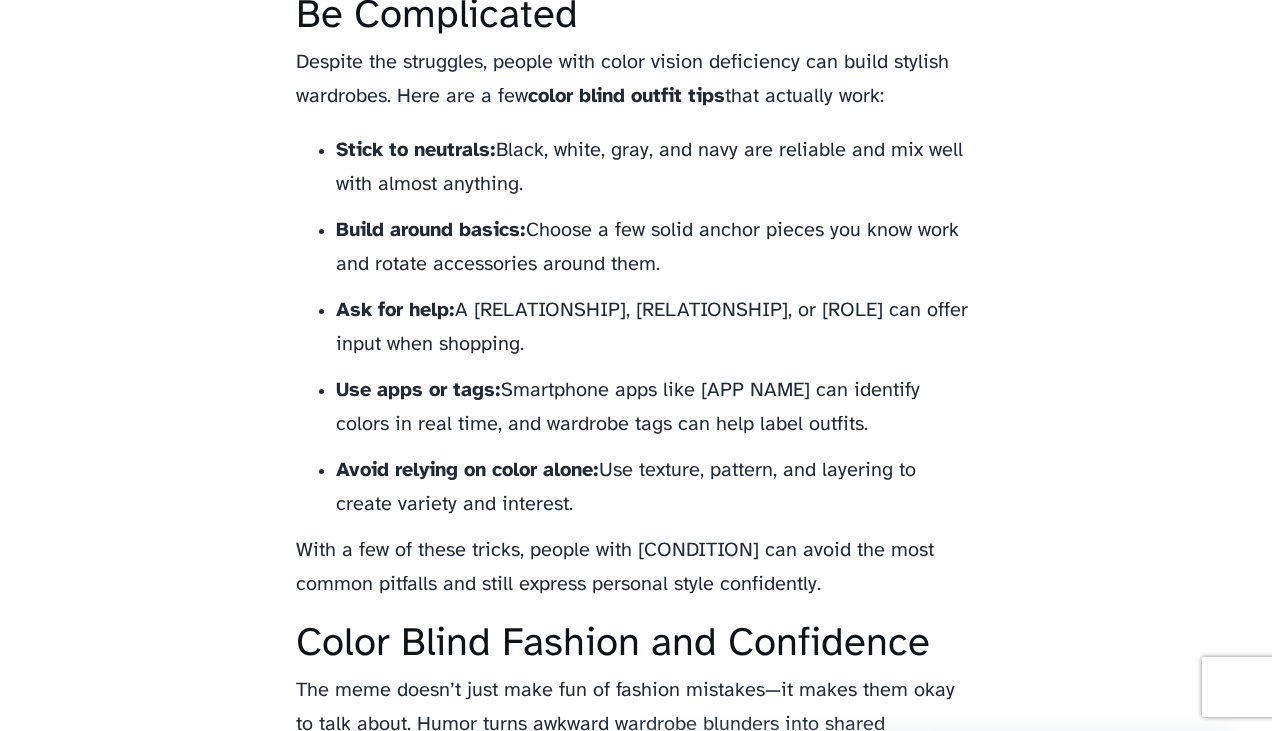click on "Avoid relying on color alone:  Use texture, pattern, and layering to create variety and interest." at bounding box center [656, 488] 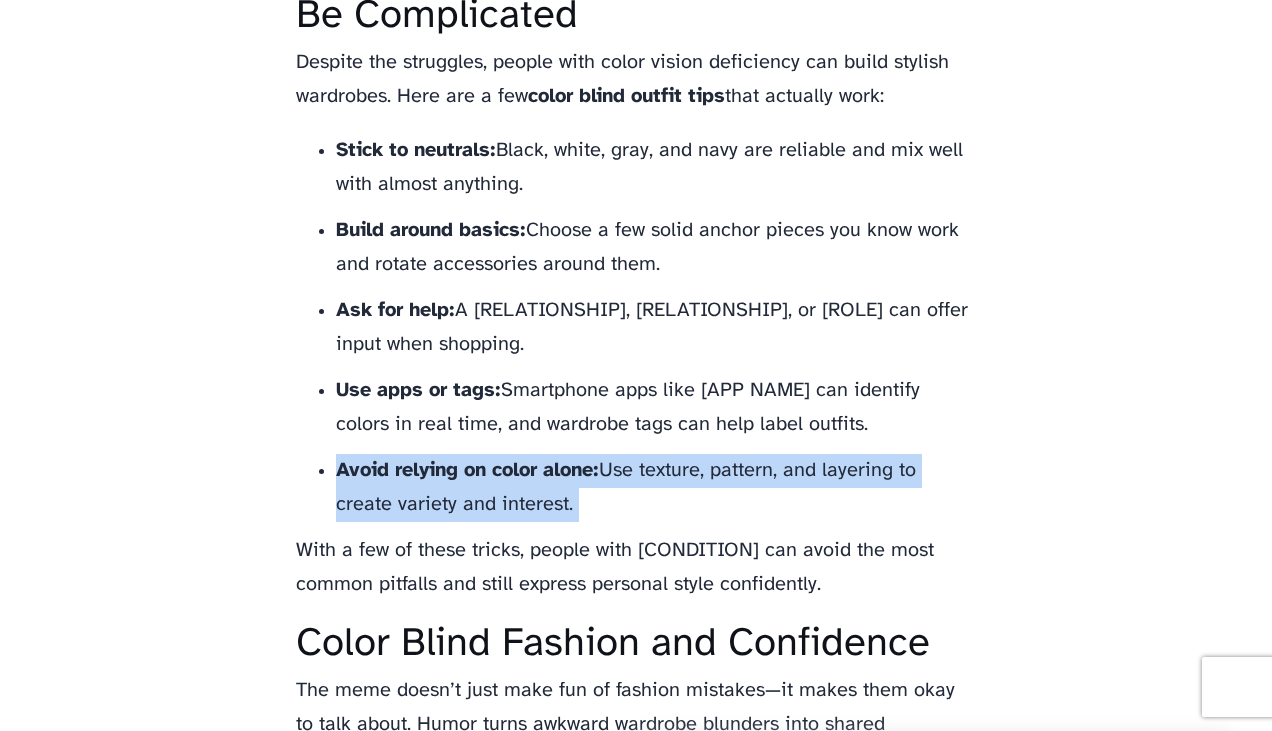 click on "Avoid relying on color alone:  Use texture, pattern, and layering to create variety and interest." at bounding box center (656, 488) 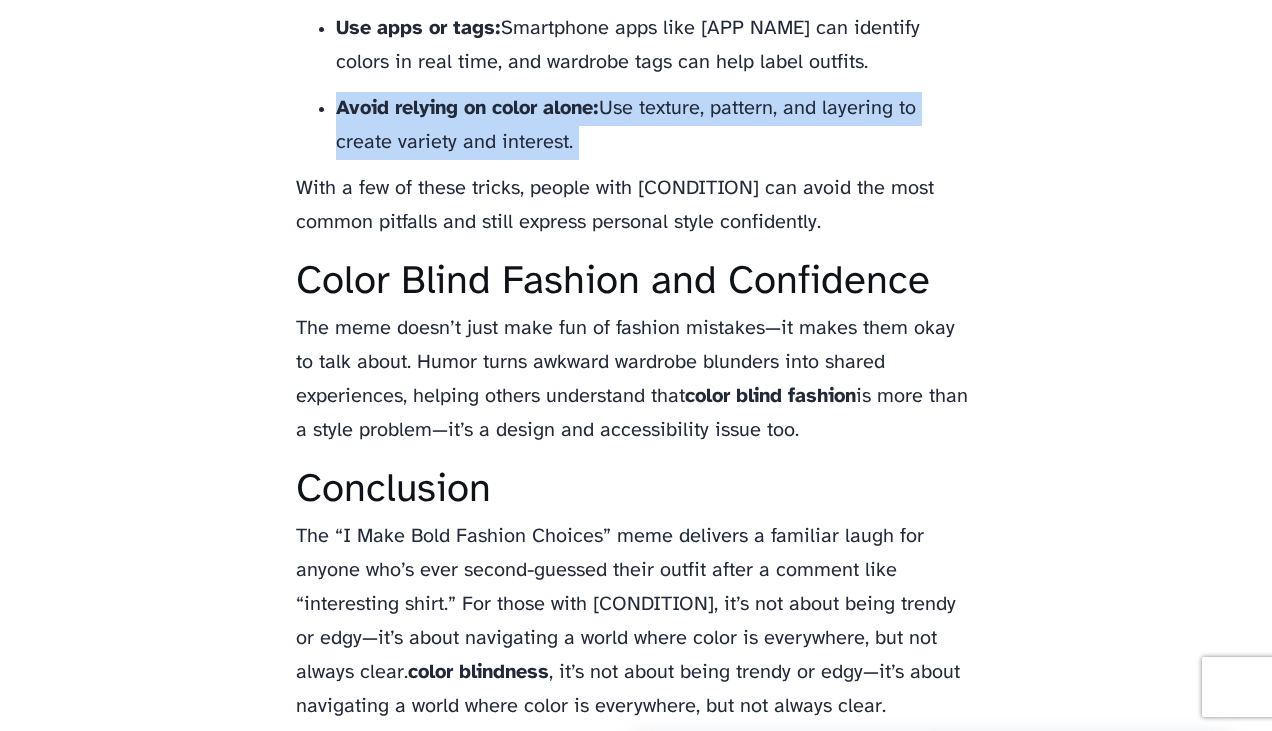 scroll, scrollTop: 3006, scrollLeft: 0, axis: vertical 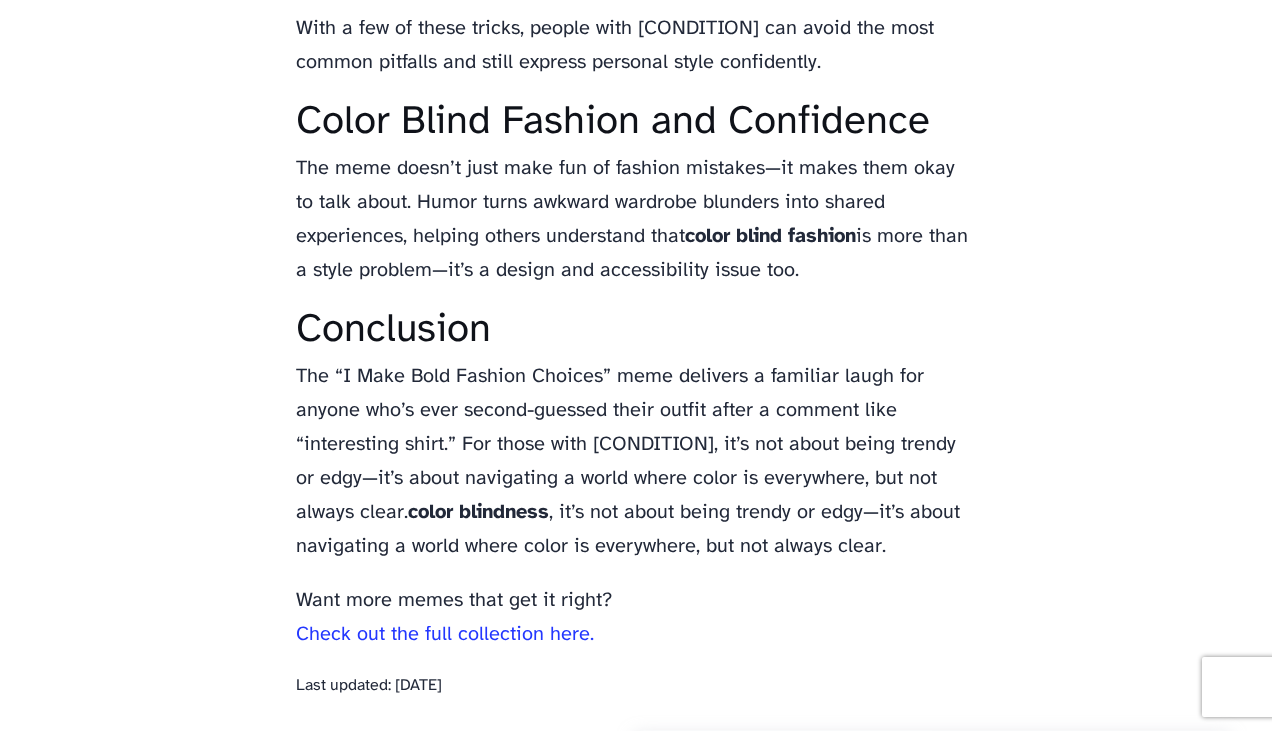 click on "The “I Make Bold Fashion Choices” meme delivers a familiar laugh for anyone who’s ever second-guessed their outfit after a comment like “interesting shirt.” For those with  color blindness , it’s not about being trendy or edgy—it’s about navigating a world where color is everywhere, but not always clear." at bounding box center [636, 462] 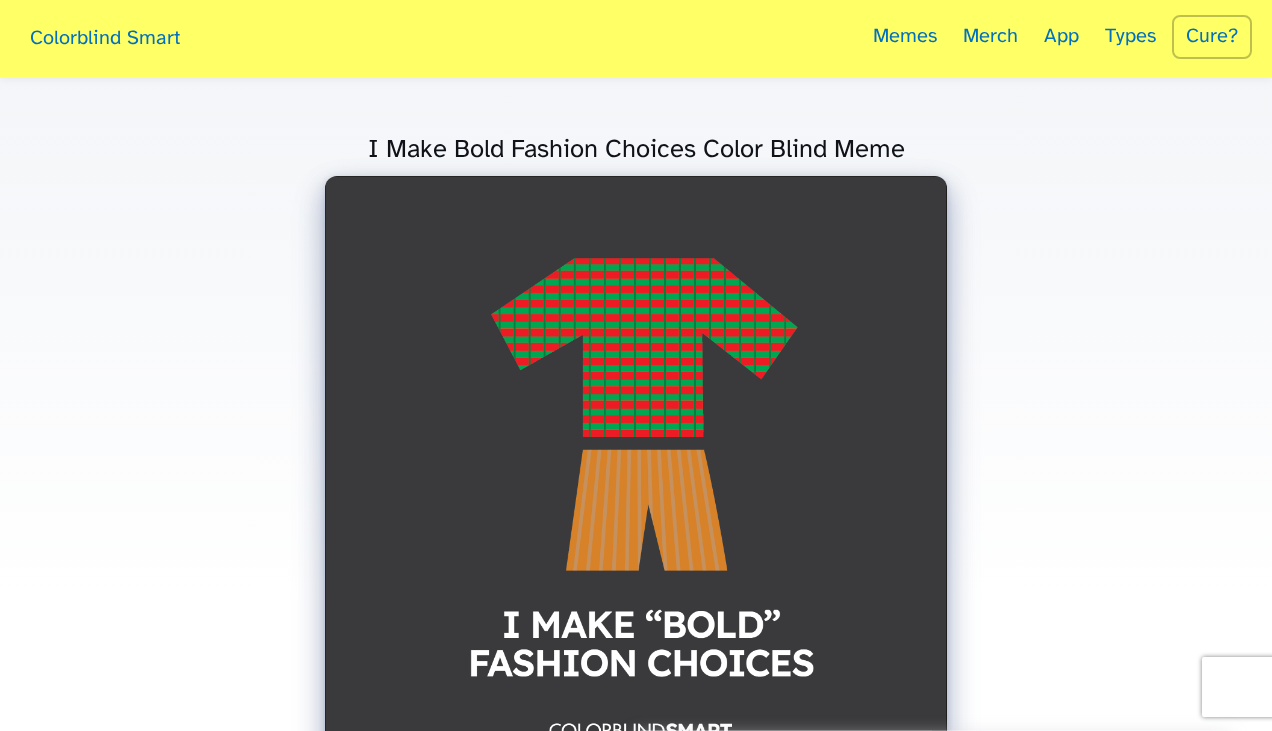 scroll, scrollTop: 0, scrollLeft: 0, axis: both 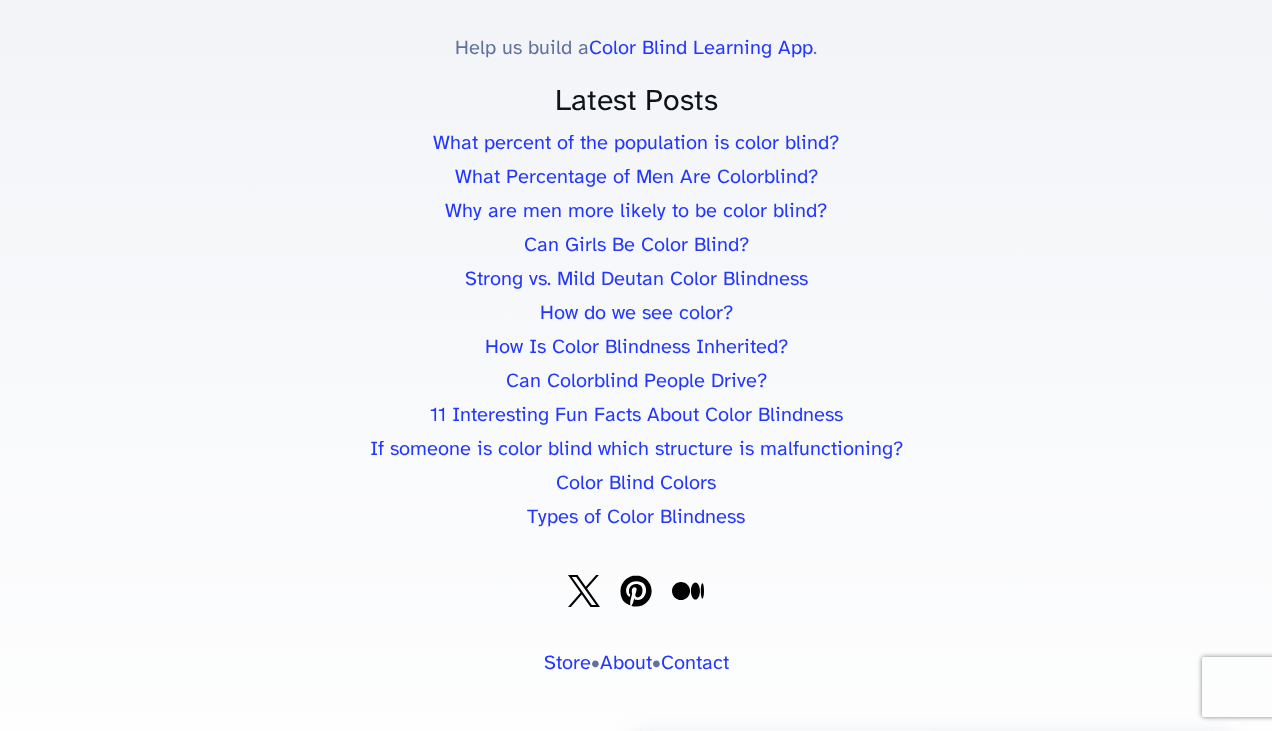 click on "What percent of the population is color blind?" at bounding box center [636, 143] 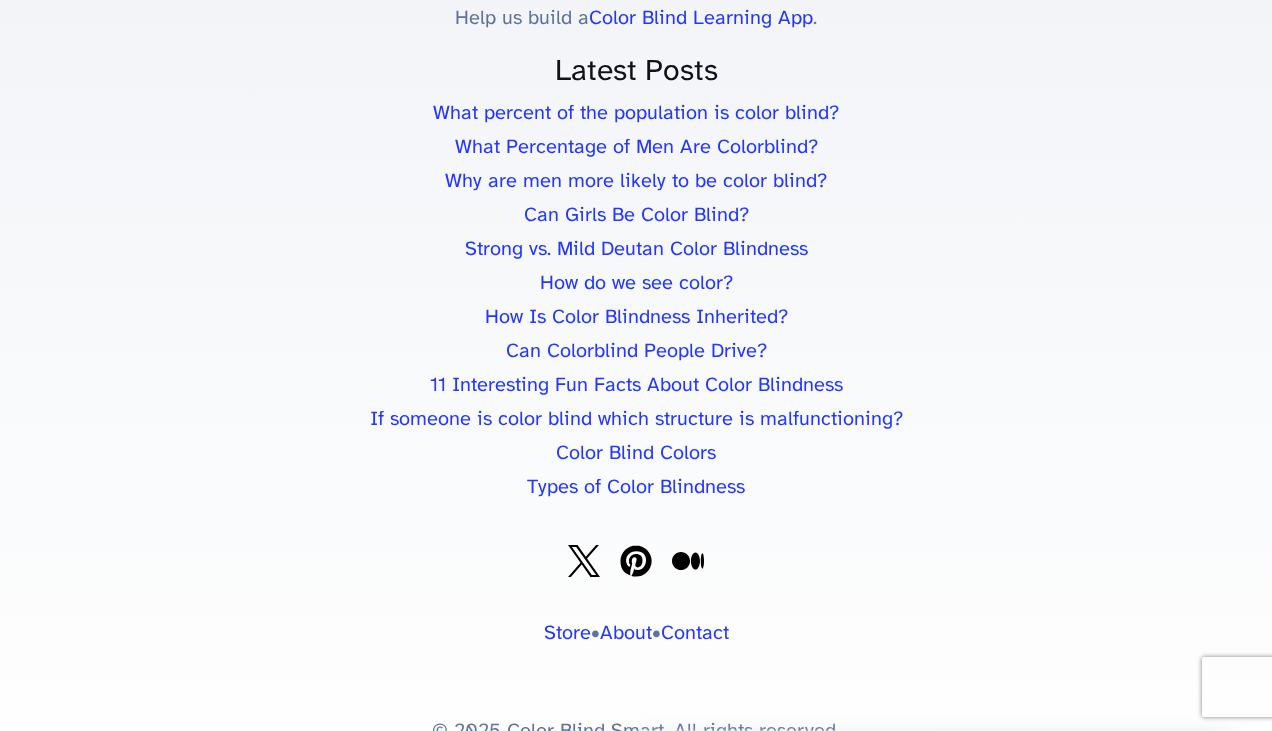 scroll, scrollTop: 10535, scrollLeft: 0, axis: vertical 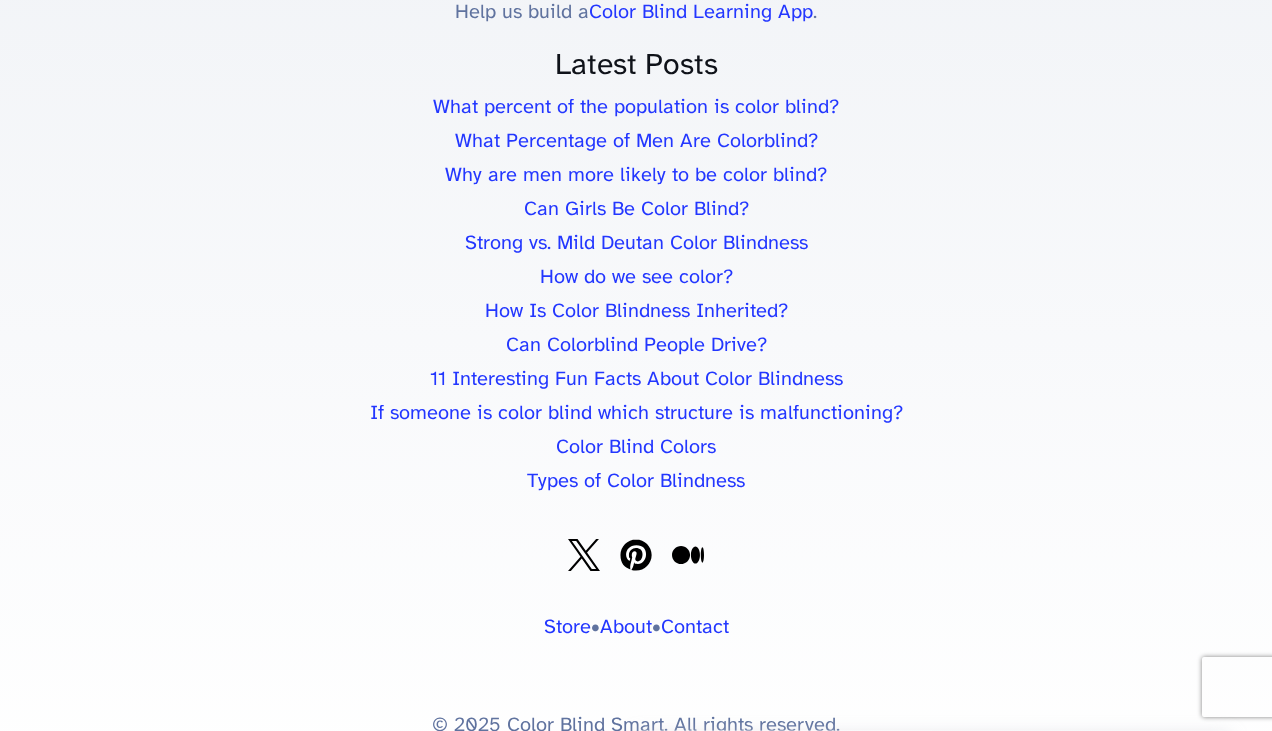 click on "Can Colorblind People Drive?" at bounding box center [636, 345] 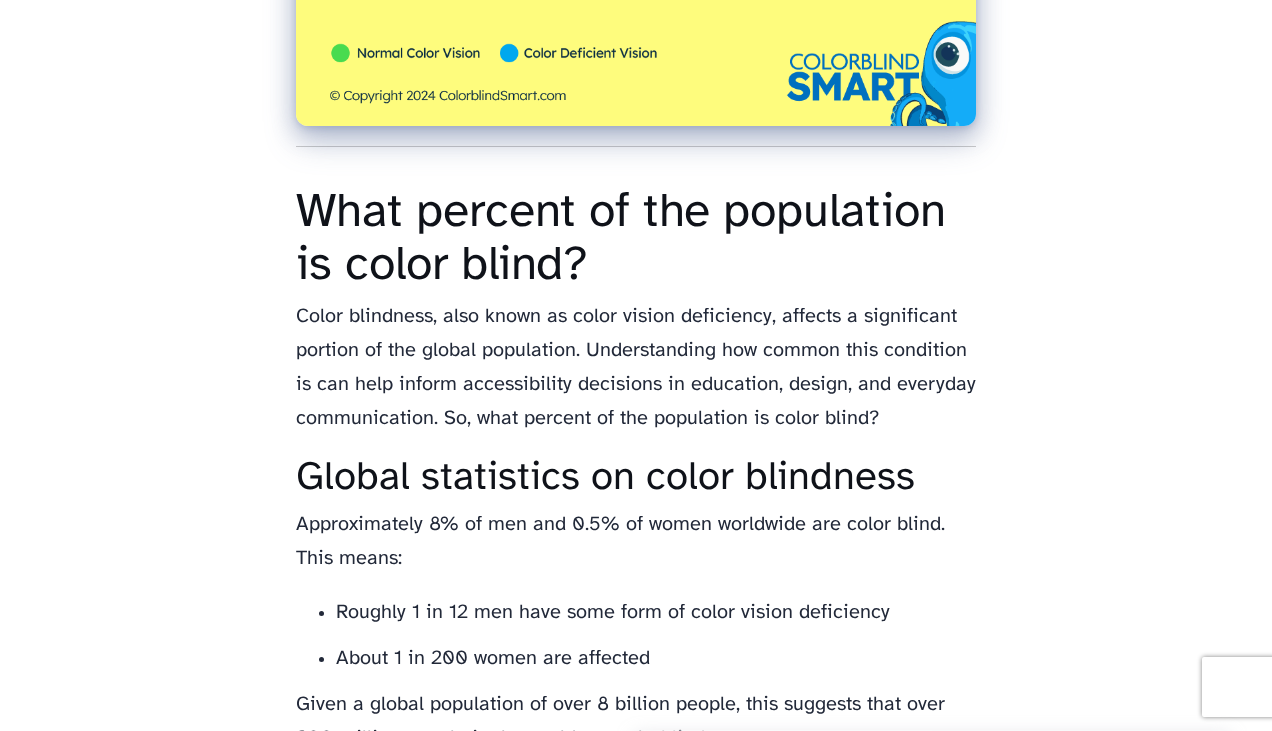 scroll, scrollTop: 1074, scrollLeft: 0, axis: vertical 